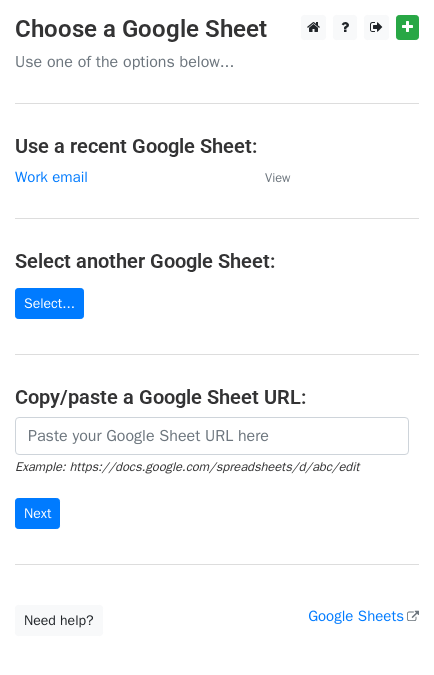 scroll, scrollTop: 0, scrollLeft: 0, axis: both 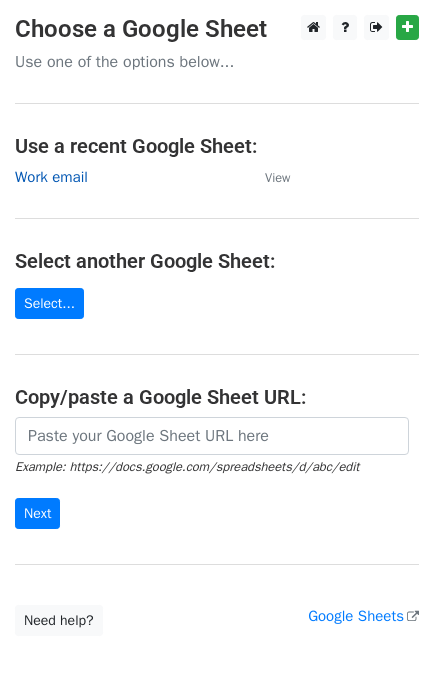 click on "Work email" at bounding box center (51, 177) 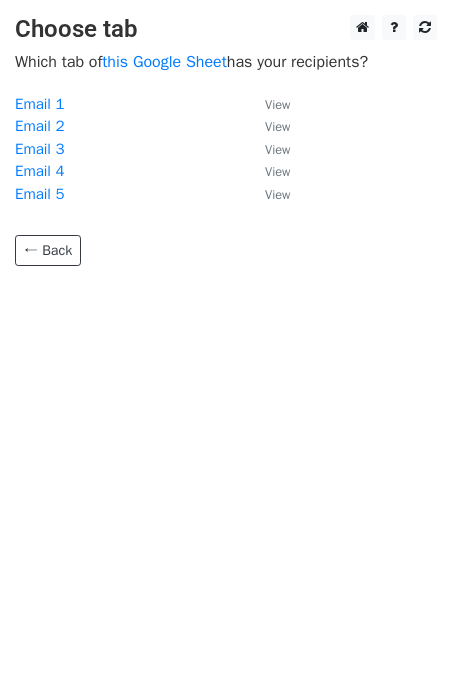 scroll, scrollTop: 0, scrollLeft: 0, axis: both 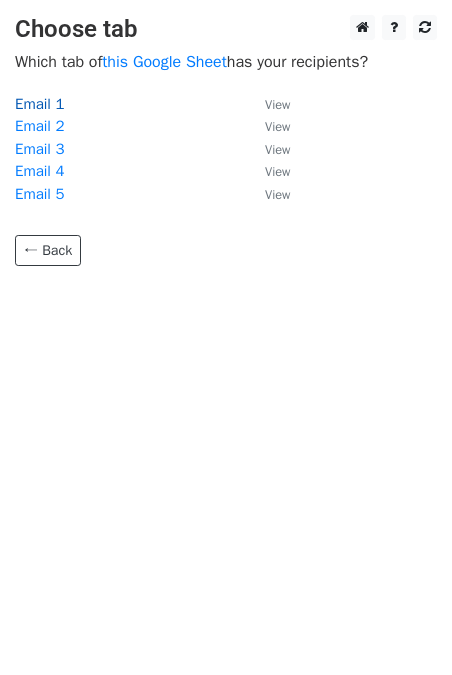 click on "Email 1" at bounding box center (39, 104) 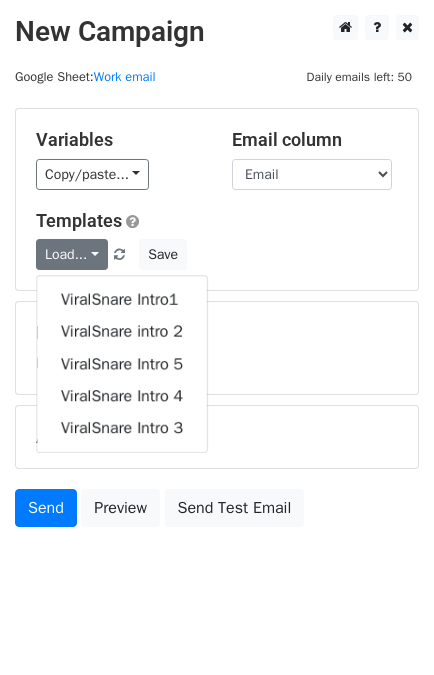 scroll, scrollTop: 0, scrollLeft: 0, axis: both 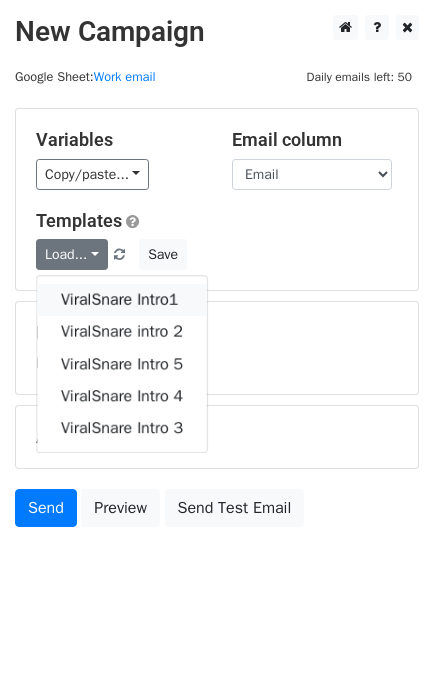 click on "ViralSnare Intro1" at bounding box center (122, 300) 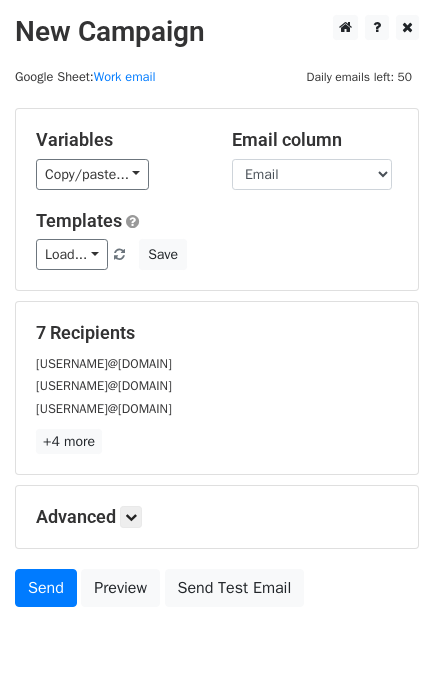 scroll, scrollTop: 98, scrollLeft: 0, axis: vertical 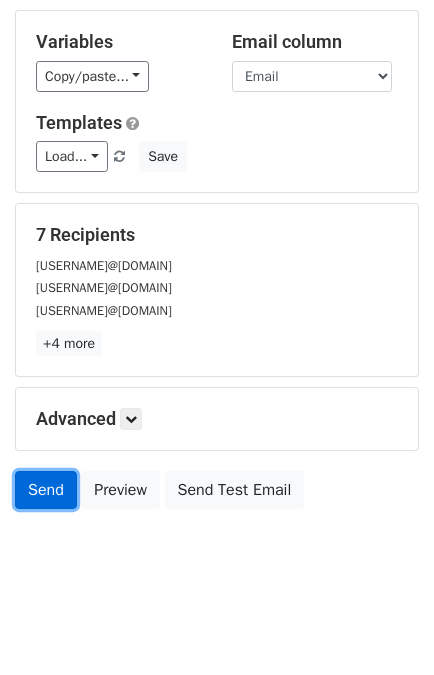 click on "Send" at bounding box center [46, 490] 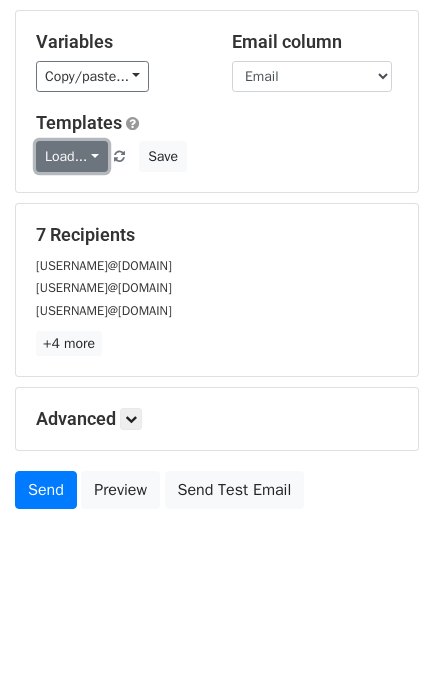 click on "Load..." at bounding box center [72, 156] 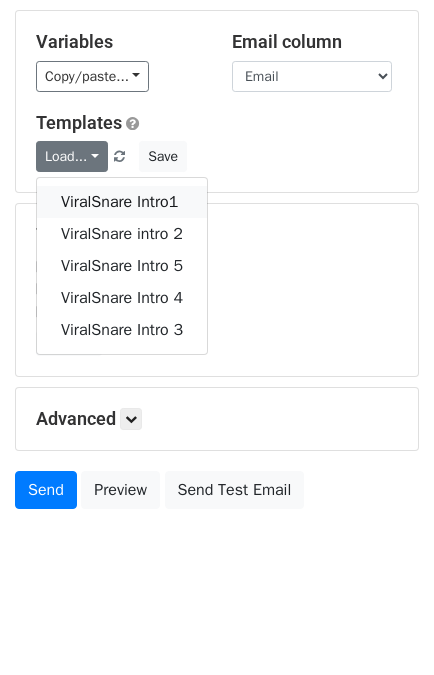 click on "ViralSnare Intro1" at bounding box center [122, 202] 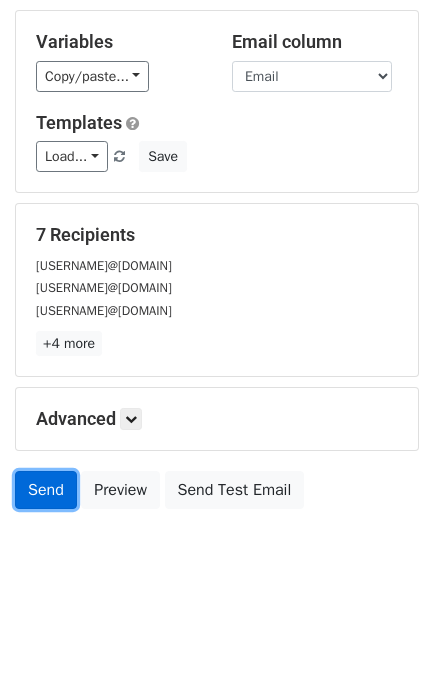 click on "Send" at bounding box center (46, 490) 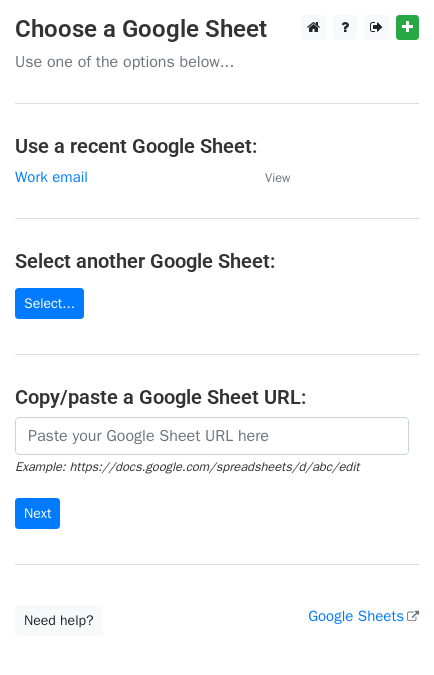 scroll, scrollTop: 0, scrollLeft: 0, axis: both 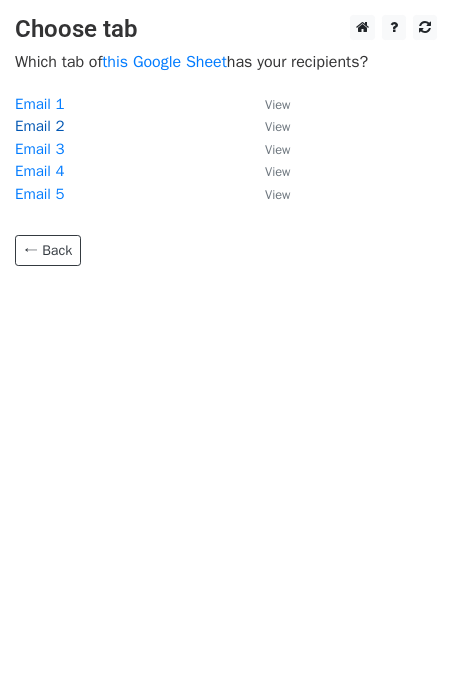 click on "Email 2" at bounding box center (39, 126) 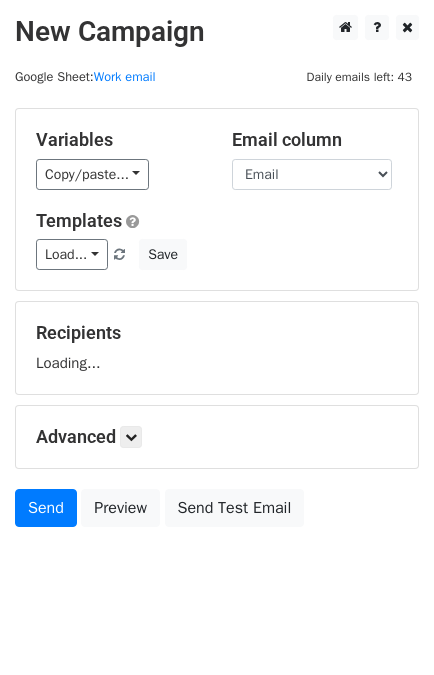 scroll, scrollTop: 0, scrollLeft: 0, axis: both 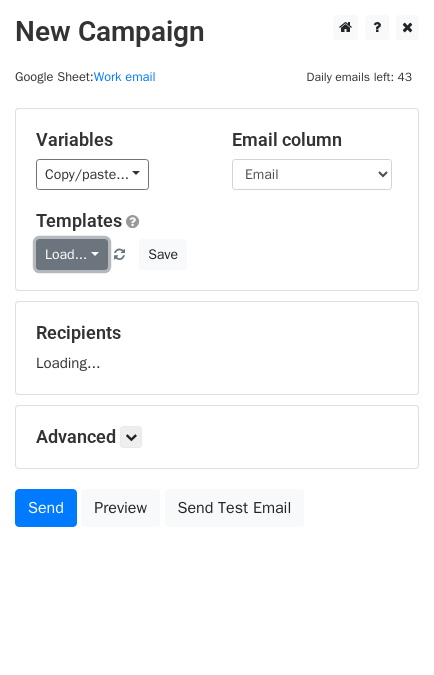 click on "Load..." at bounding box center (72, 254) 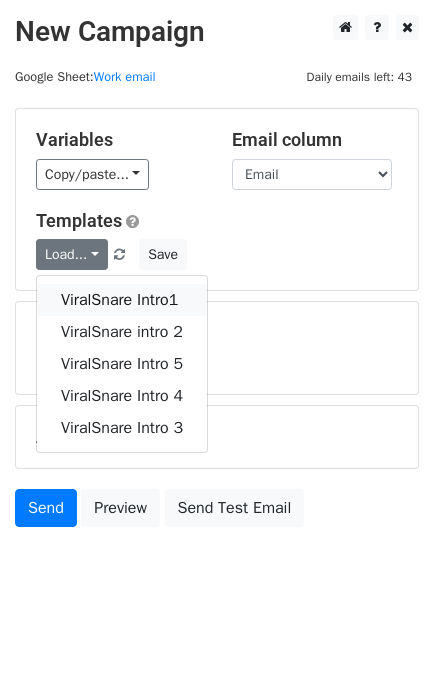 click on "ViralSnare Intro1" at bounding box center [122, 300] 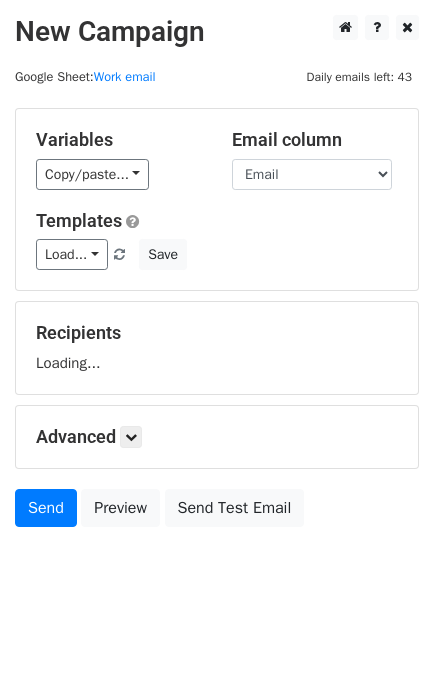 scroll, scrollTop: 18, scrollLeft: 0, axis: vertical 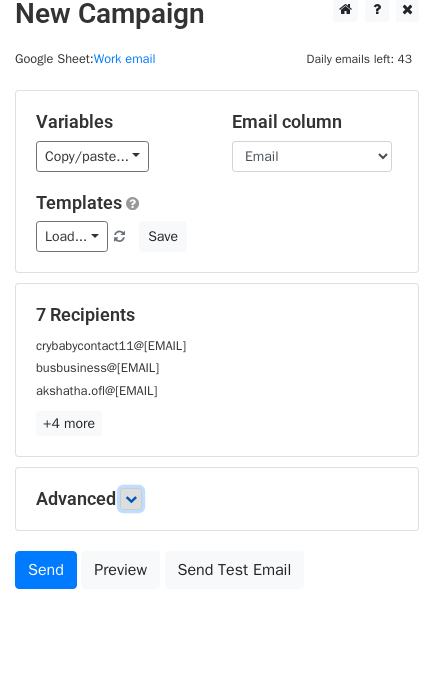 click at bounding box center [131, 499] 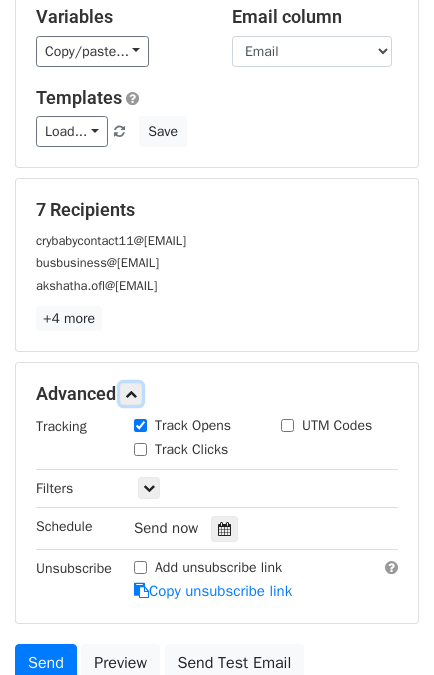 scroll, scrollTop: 124, scrollLeft: 0, axis: vertical 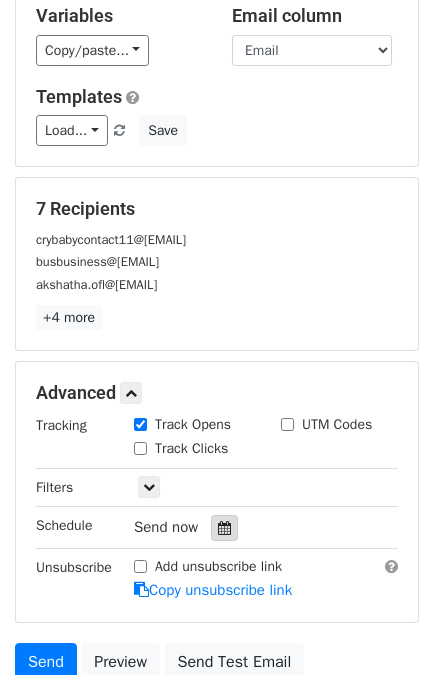 click at bounding box center [224, 528] 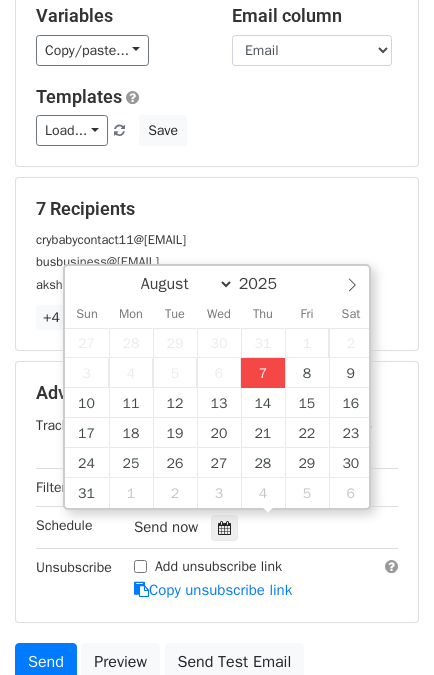 type on "2025-08-07 14:28" 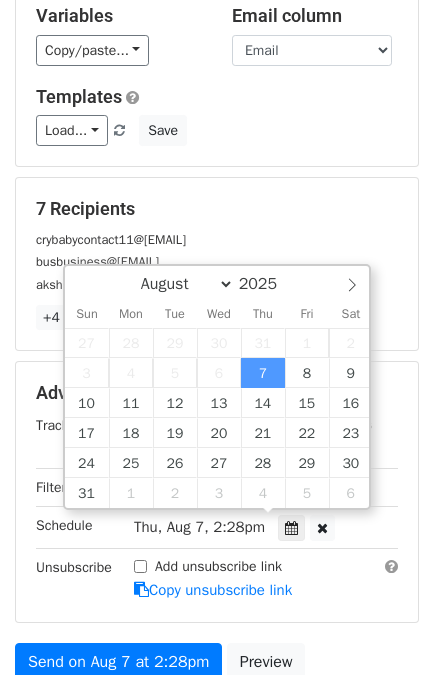 type on "02" 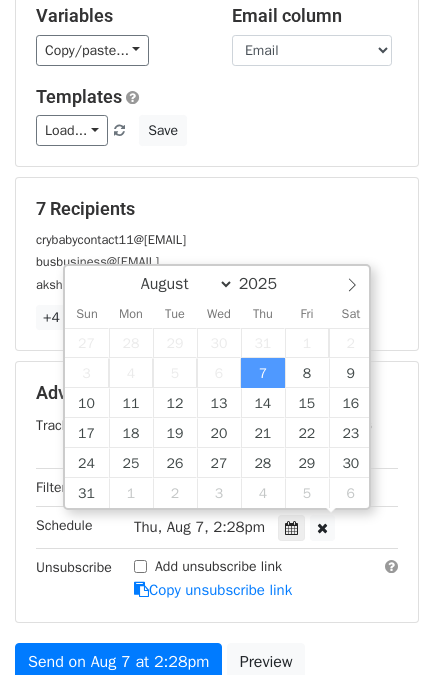 scroll, scrollTop: 0, scrollLeft: 0, axis: both 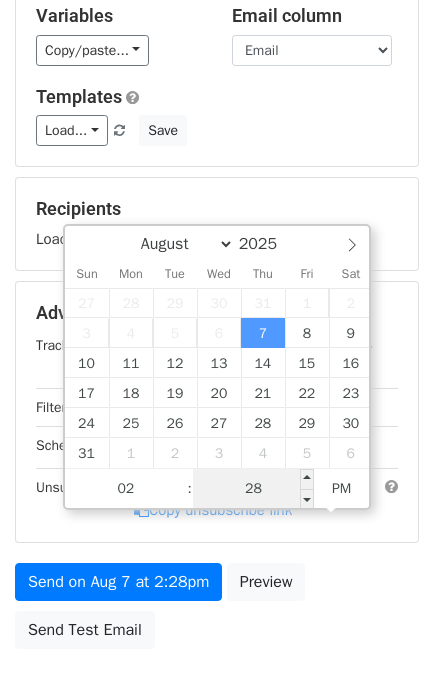 click on "28" at bounding box center [254, 489] 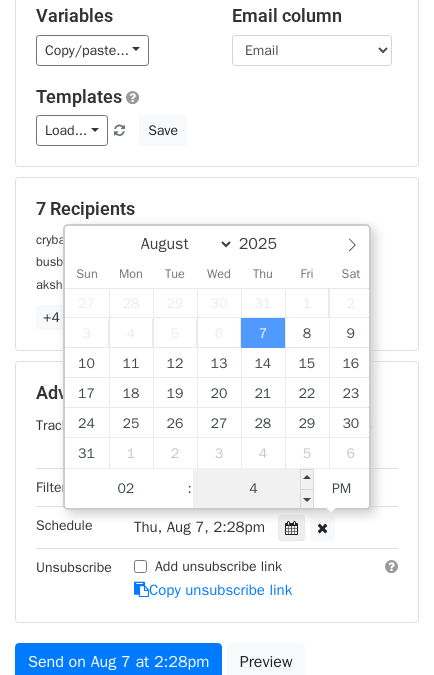 type on "40" 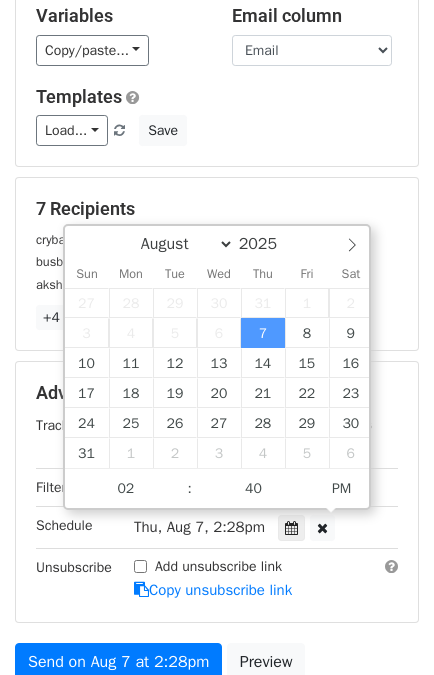 click on "Advanced
Tracking
Track Opens
UTM Codes
Track Clicks
Filters
Only include spreadsheet rows that match the following filters:
Schedule
Thu, Aug 7, 2:28pm
2025-08-07 14:28
Unsubscribe
Add unsubscribe link
Copy unsubscribe link" at bounding box center (217, 491) 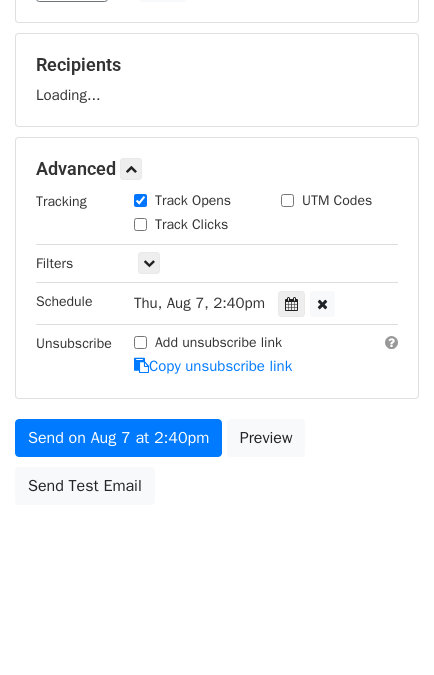 scroll, scrollTop: 260, scrollLeft: 0, axis: vertical 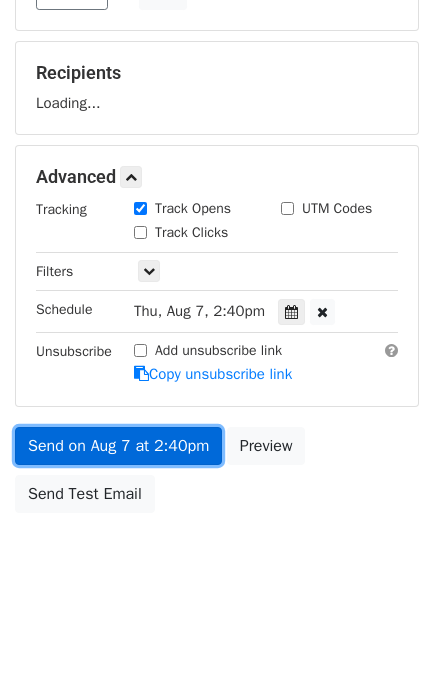 click on "Send on Aug 7 at 2:40pm" at bounding box center [118, 446] 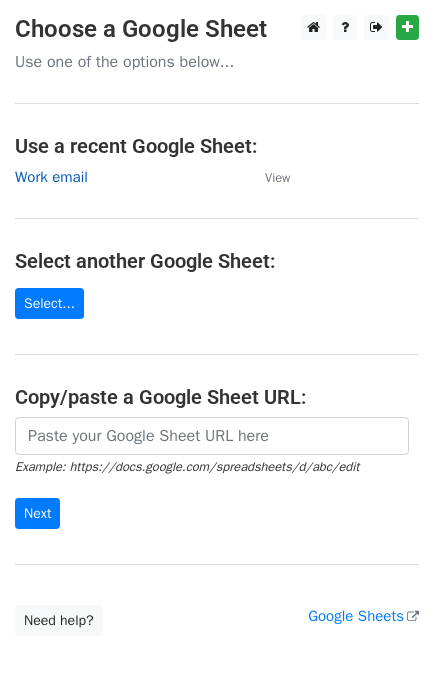 scroll, scrollTop: 0, scrollLeft: 0, axis: both 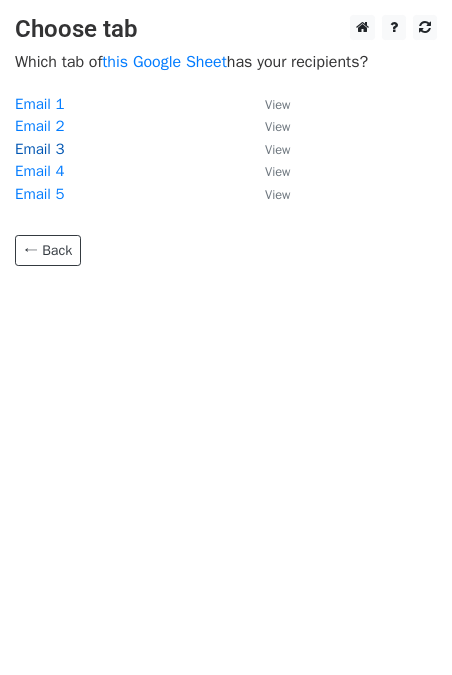 click on "Email 3" at bounding box center [39, 149] 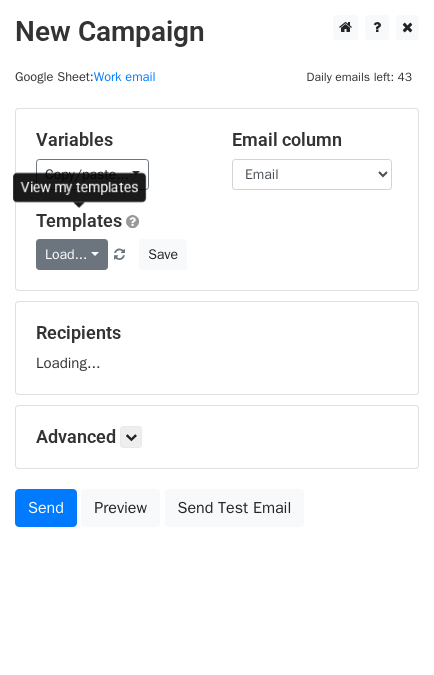 scroll, scrollTop: 0, scrollLeft: 0, axis: both 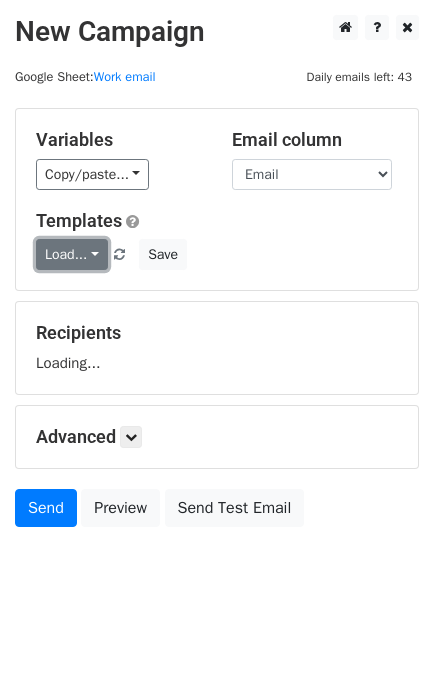 click on "Load..." at bounding box center (72, 254) 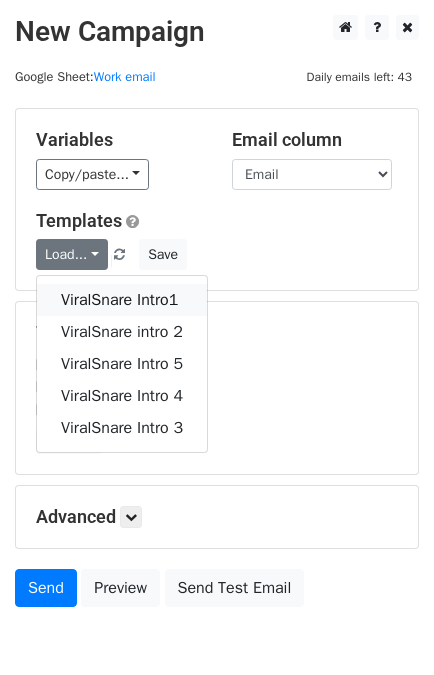 click on "ViralSnare Intro1" at bounding box center (122, 300) 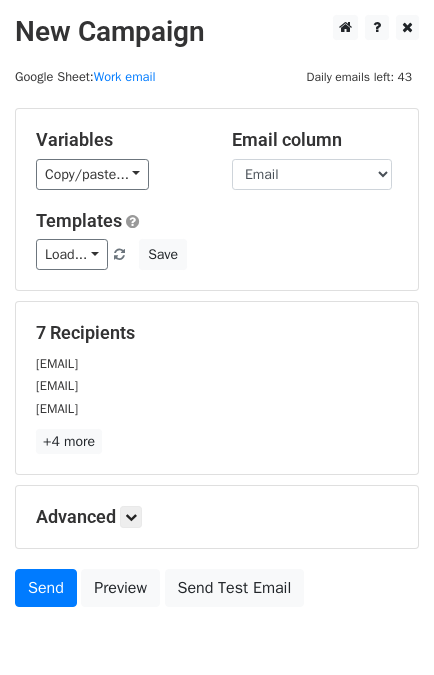 scroll, scrollTop: 98, scrollLeft: 0, axis: vertical 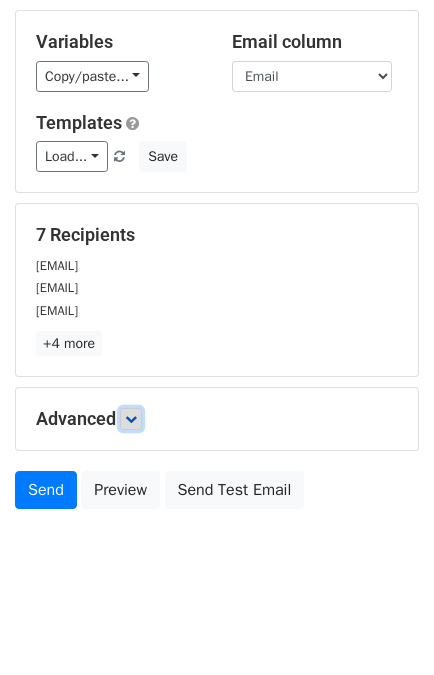 click at bounding box center [131, 419] 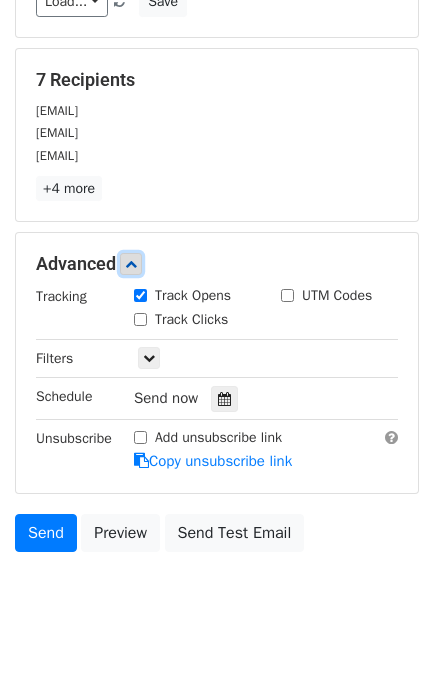 scroll, scrollTop: 259, scrollLeft: 0, axis: vertical 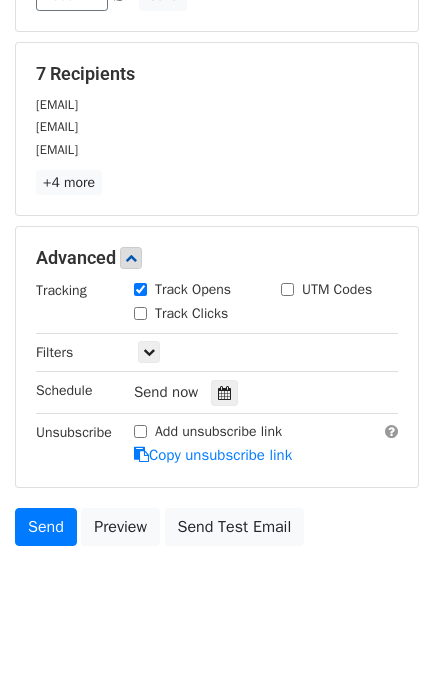 click on "Send now" at bounding box center [251, 392] 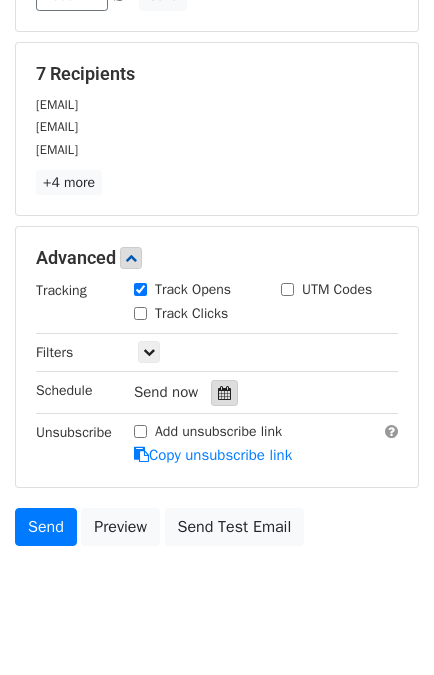 click at bounding box center [224, 393] 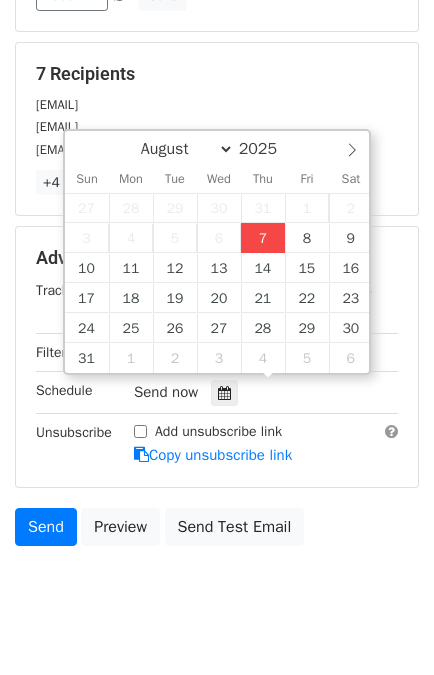 type on "2025-08-07 14:28" 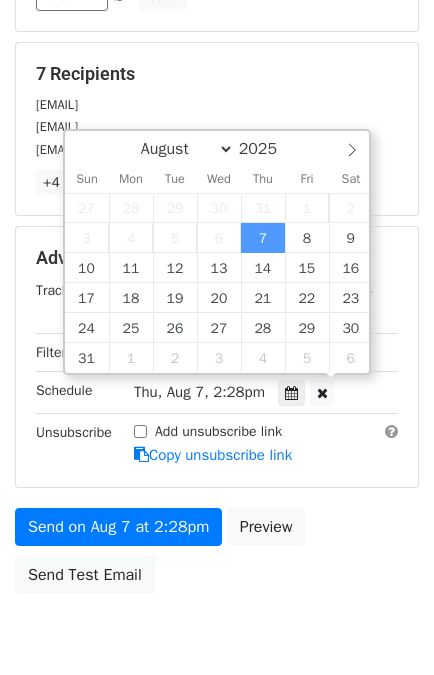 scroll, scrollTop: 0, scrollLeft: 0, axis: both 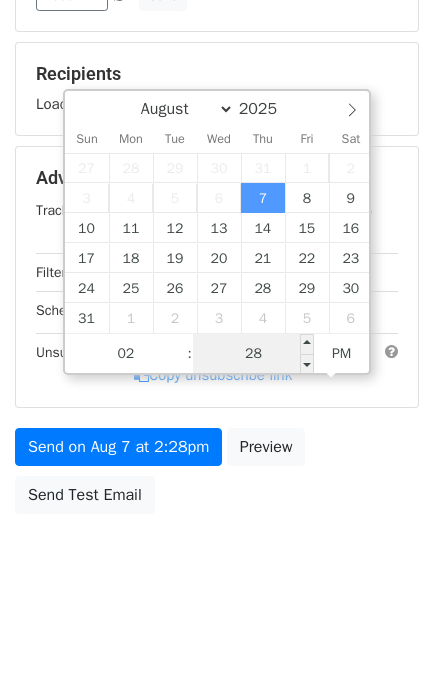 click on "28" at bounding box center (254, 354) 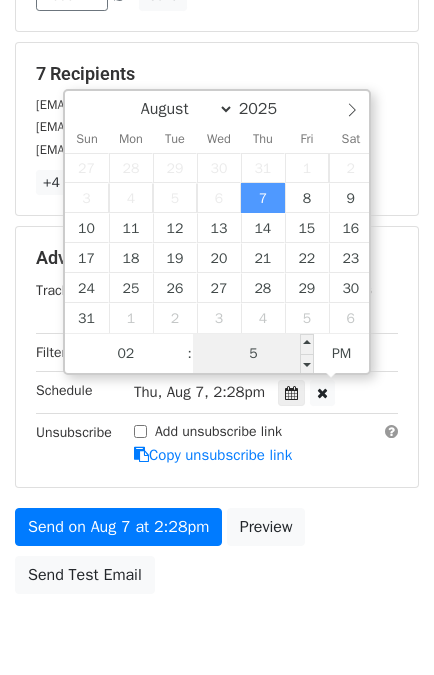 type on "50" 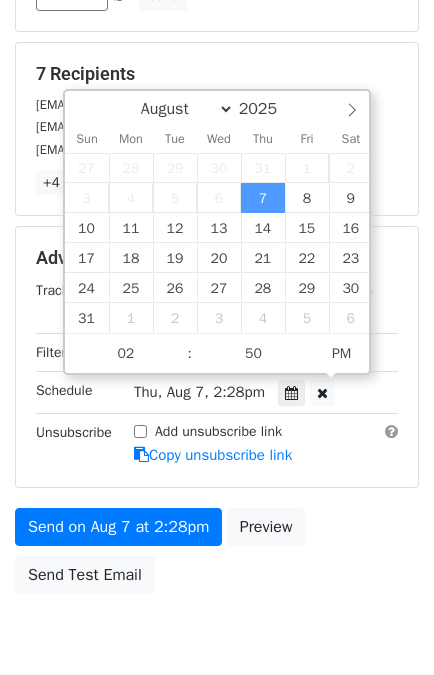 type on "[DATE] [TIME]" 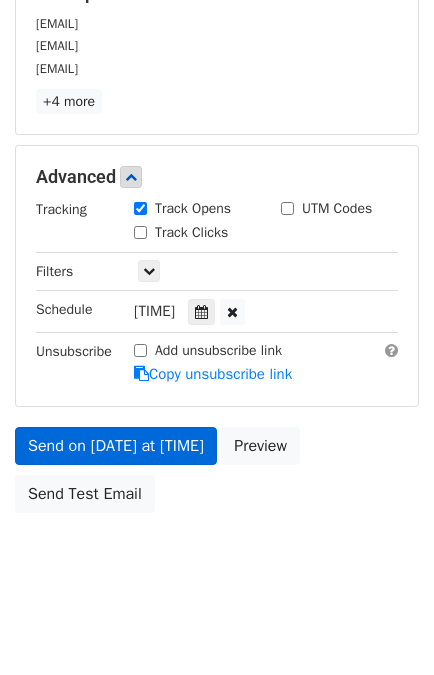 scroll, scrollTop: 260, scrollLeft: 0, axis: vertical 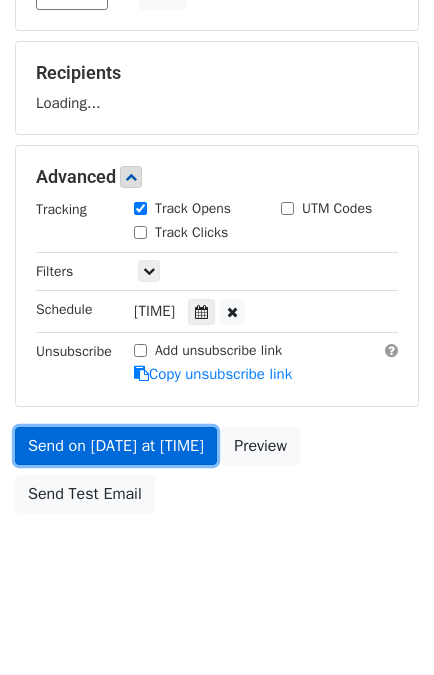 click on "Send on [DATE] at [TIME]" at bounding box center (116, 446) 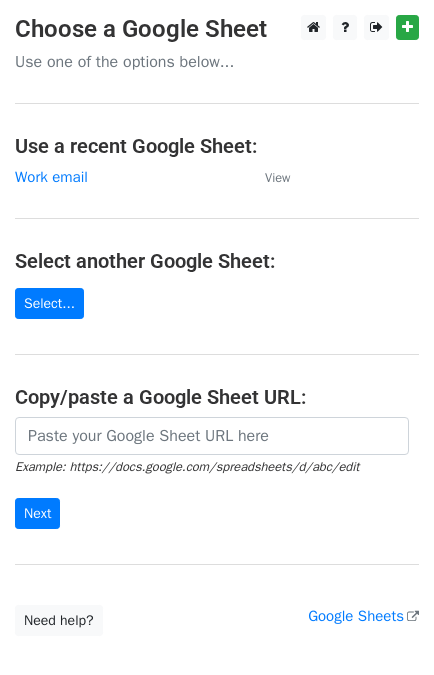 scroll, scrollTop: 0, scrollLeft: 0, axis: both 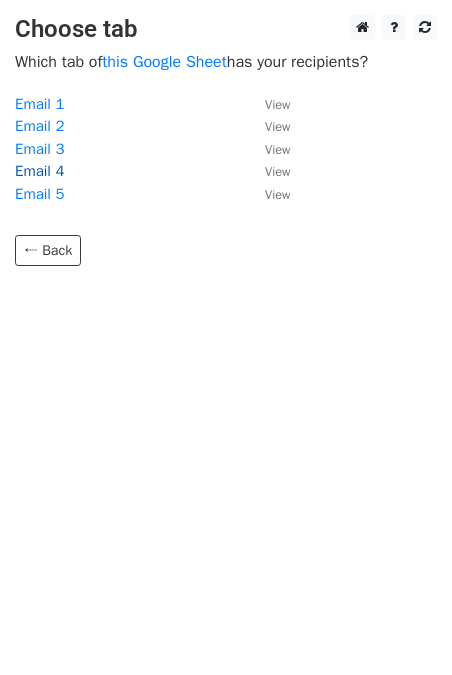 click on "Email 4" at bounding box center [39, 171] 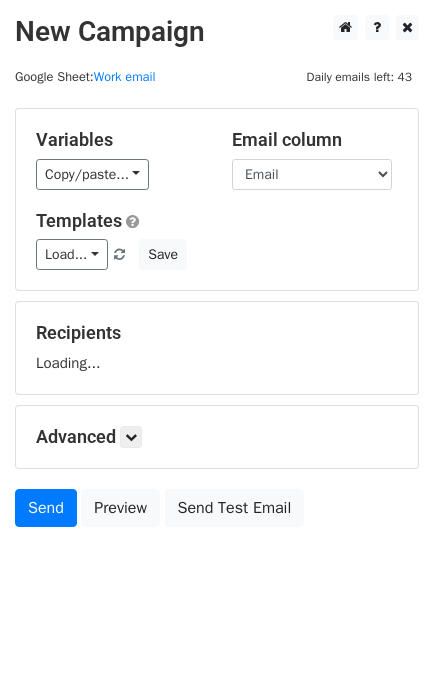 scroll, scrollTop: 18, scrollLeft: 0, axis: vertical 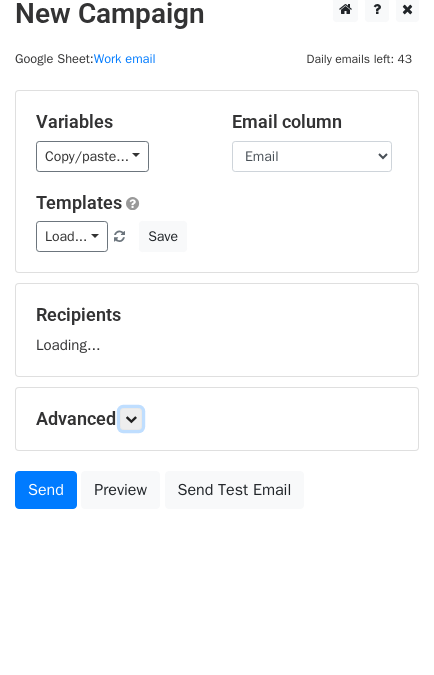 click on "Variables
Copy/paste...
{{Link}}
{{EMAIL}}
{{Name}}
{{Subject}}
Email column
Link
Email
Name
Subject
Templates
Load...
ViralSnare Intro1
ViralSnare intro 2
ViralSnare Intro 5
ViralSnare Intro 4
ViralSnare Intro 3
Save
Recipients Loading...
Advanced
Tracking
Track Opens
UTM Codes
Track Clicks
Filters
Only include spreadsheet rows that match the following filters:
Schedule
Send now
Unsubscribe
Add unsubscribe link
Copy unsubscribe link
Send
Preview
Send Test Email" at bounding box center (217, 304) 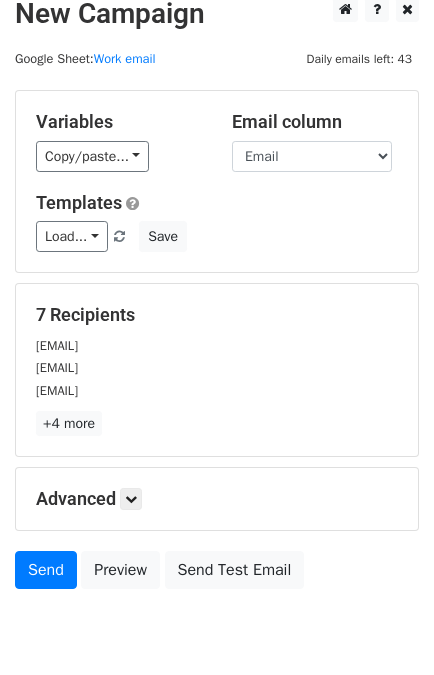 scroll, scrollTop: 98, scrollLeft: 0, axis: vertical 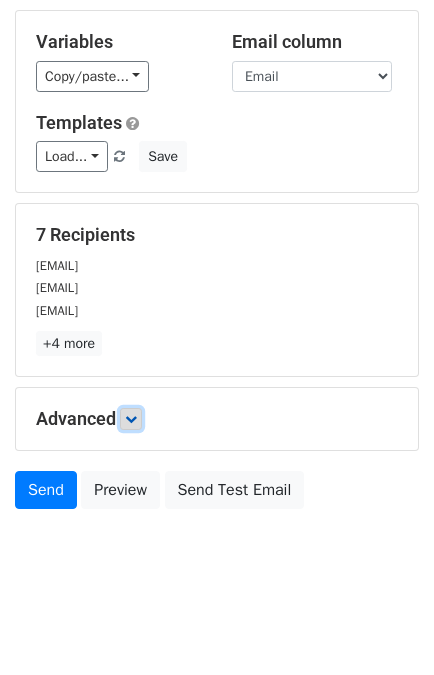 click at bounding box center (131, 419) 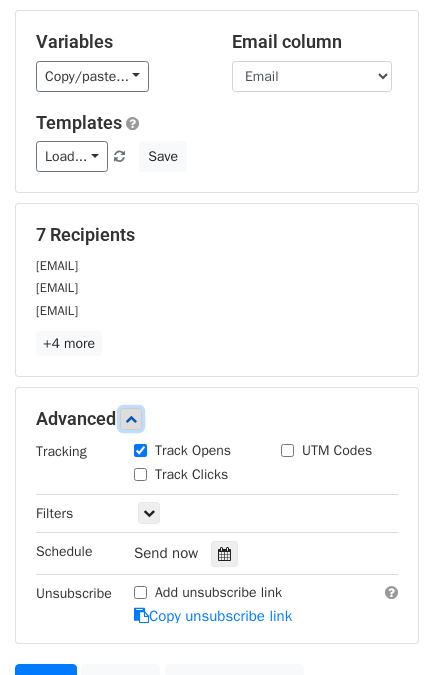scroll, scrollTop: 293, scrollLeft: 0, axis: vertical 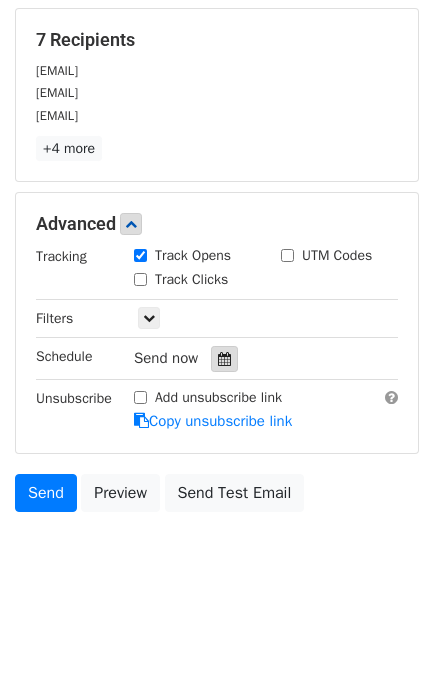 click at bounding box center [224, 359] 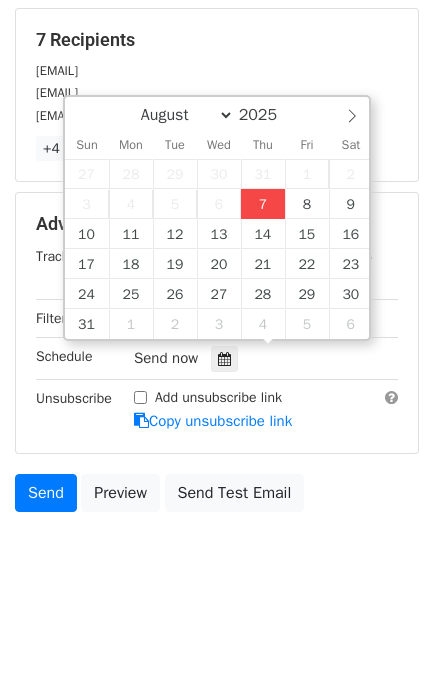 type on "[DATE] [TIME]" 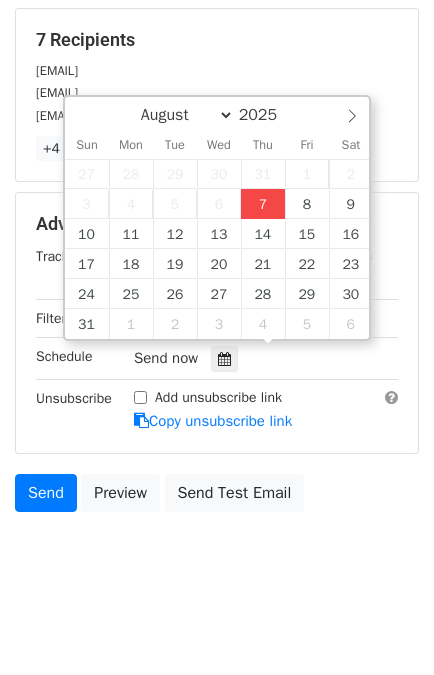 type on "02" 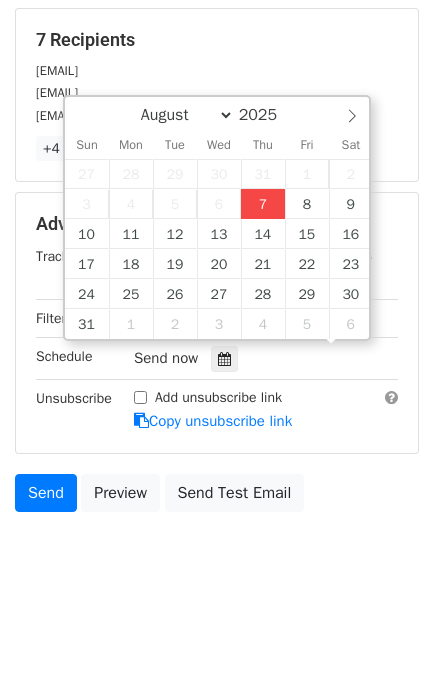 scroll, scrollTop: 0, scrollLeft: 0, axis: both 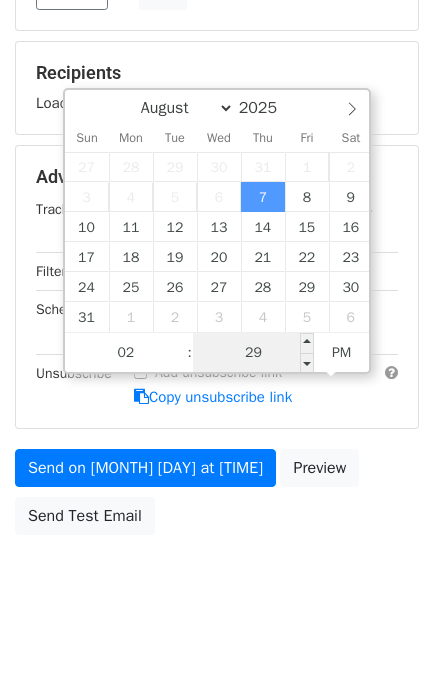 click on "29" at bounding box center [254, 353] 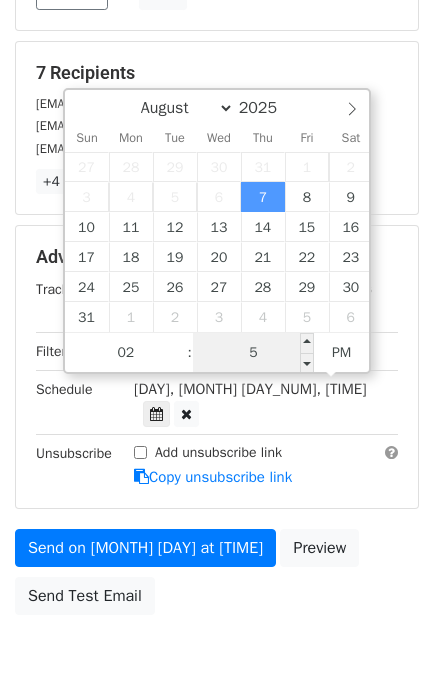 type on "59" 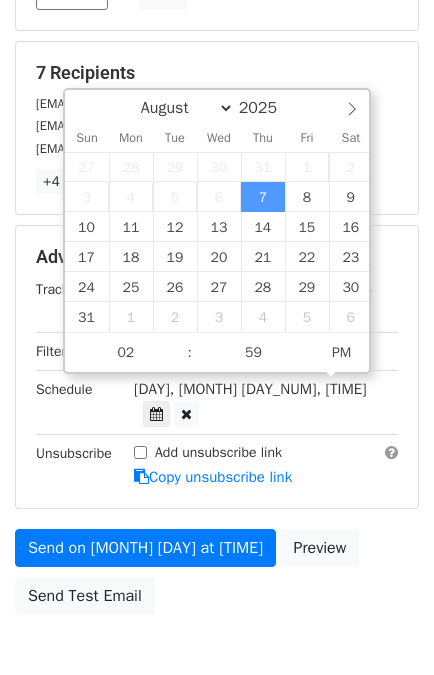type on "[DATE] [TIME]" 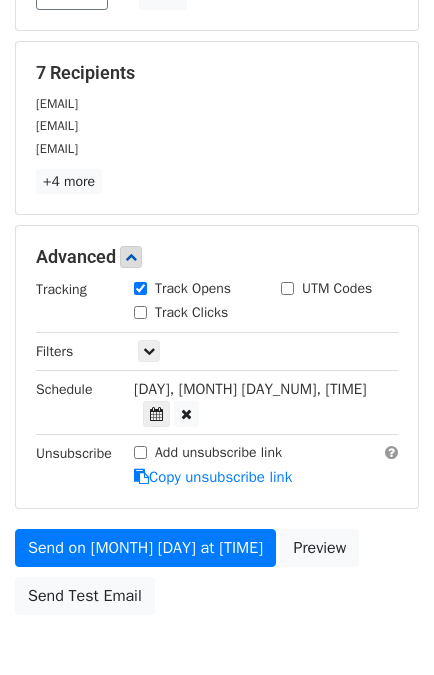click on "Variables
Copy/paste...
{{Link}}
{{EMAIL}}
{{Name}}
{{Subject}}
Email column
Link
Email
Name
Subject
Templates
Load...
ViralSnare Intro1
ViralSnare intro 2
ViralSnare Intro 5
ViralSnare Intro 4
ViralSnare Intro 3
Save
7 Recipients
[EMAIL]
[EMAIL]
[EMAIL]
+4 more
7 Recipients
×
[EMAIL]
[EMAIL]
[EMAIL]
[EMAIL]
[EMAIL]
[EMAIL]
[EMAIL]
Close
Advanced
Tracking
Track Opens
UTM Codes
Track Clicks
Filters
Only include spreadsheet rows that match the following filters:
Schedule" at bounding box center [217, 236] 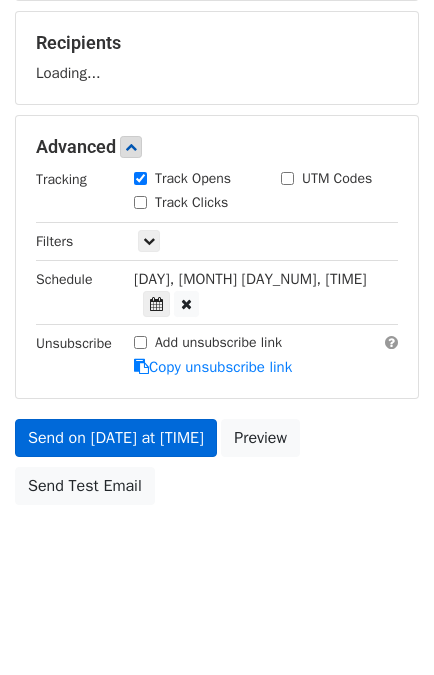 scroll, scrollTop: 260, scrollLeft: 0, axis: vertical 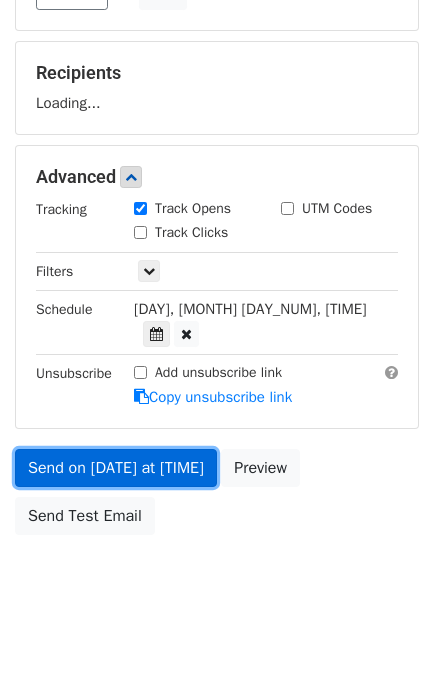 click on "Send on [DATE] at [TIME]" at bounding box center (116, 468) 